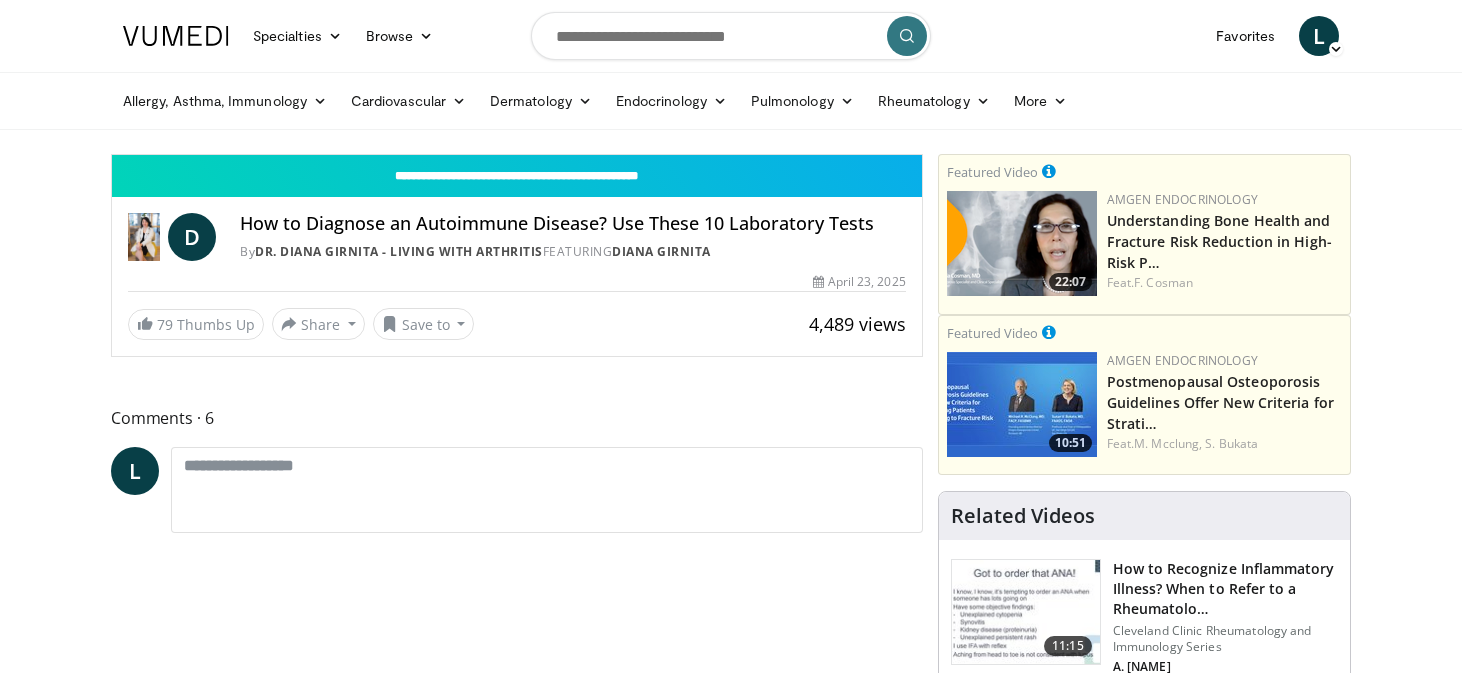 scroll, scrollTop: 0, scrollLeft: 0, axis: both 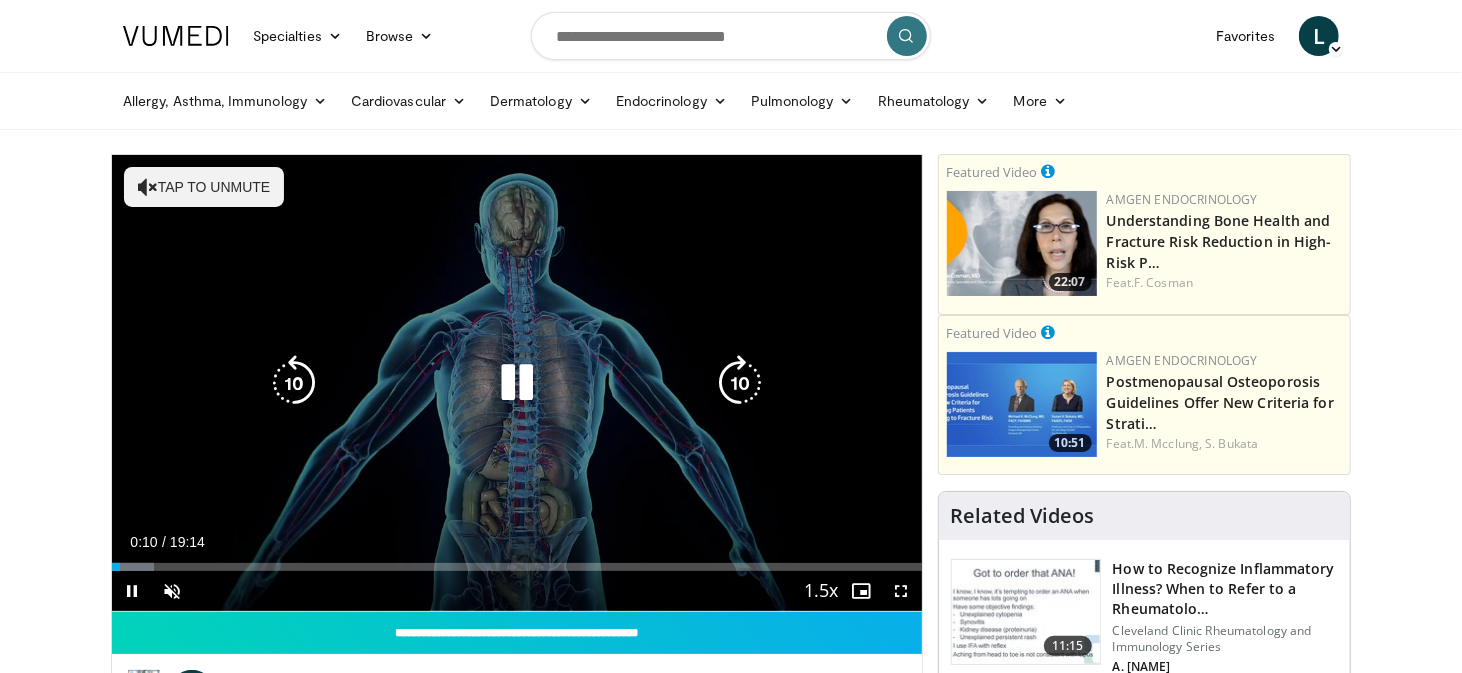click on "Tap to unmute" at bounding box center (204, 187) 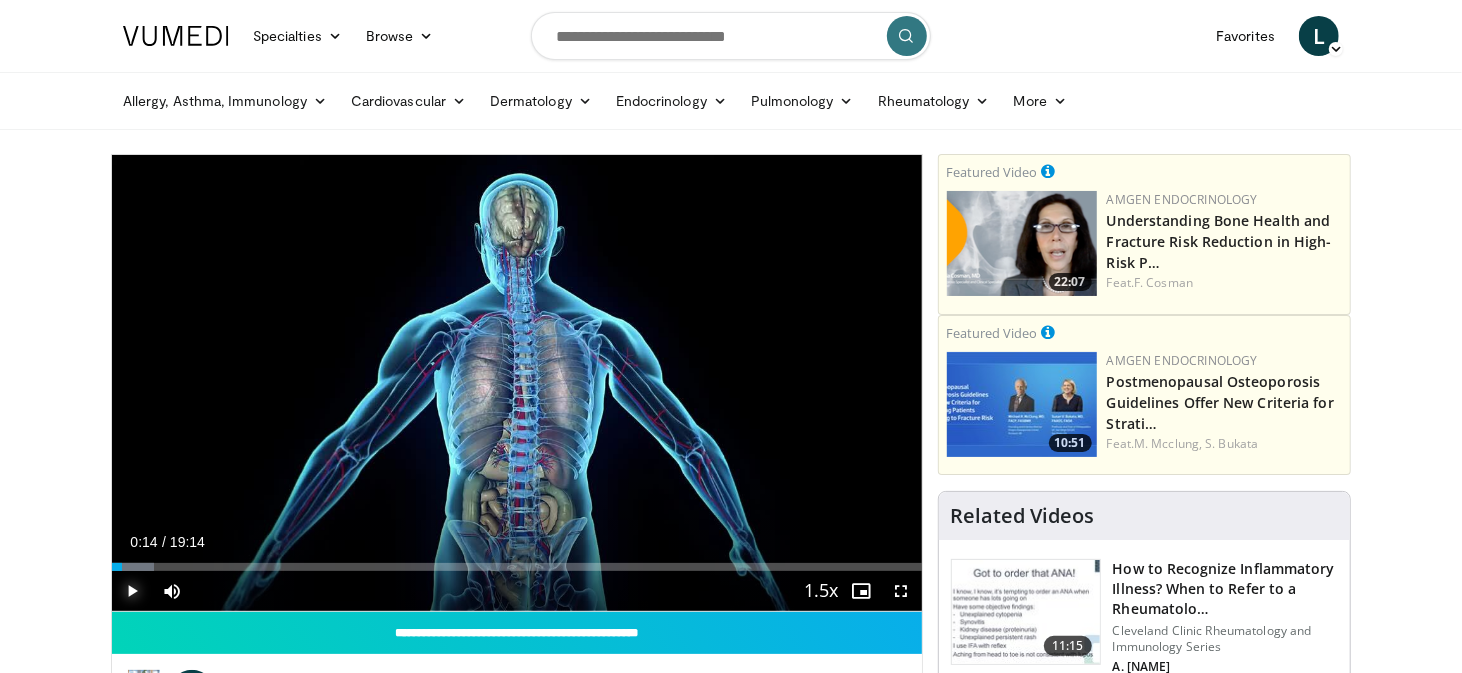 click at bounding box center (132, 591) 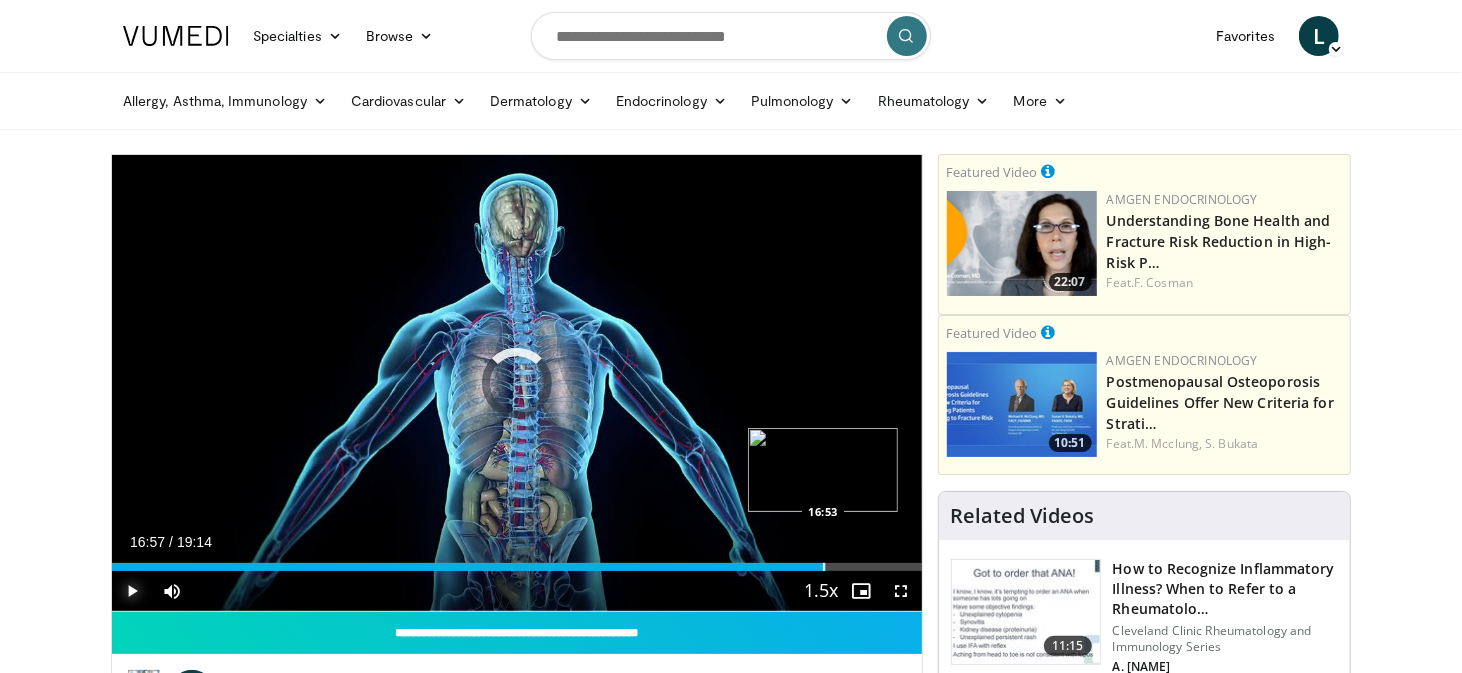 click on "Loaded :  0.00% 16:57 16:53" at bounding box center [517, 567] 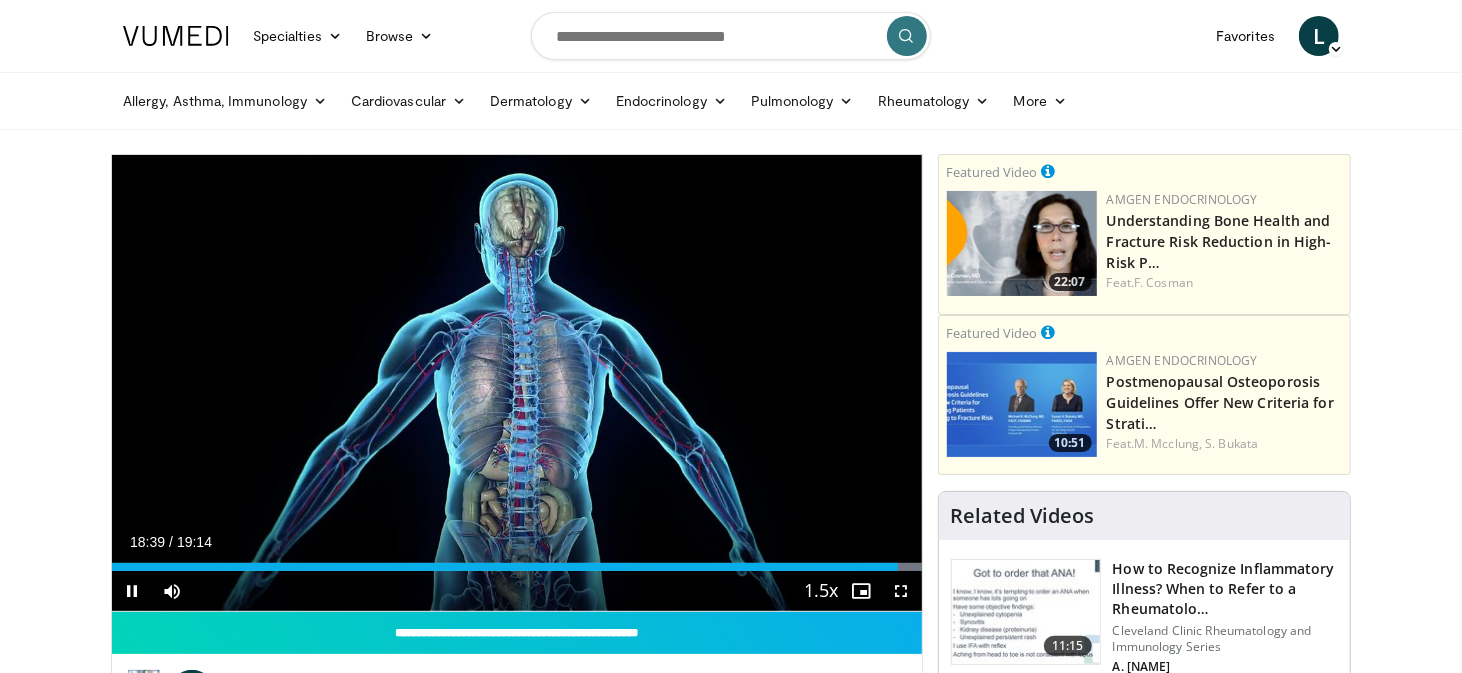 click on "Current Time  18:39 / Duration  19:14" at bounding box center (517, 542) 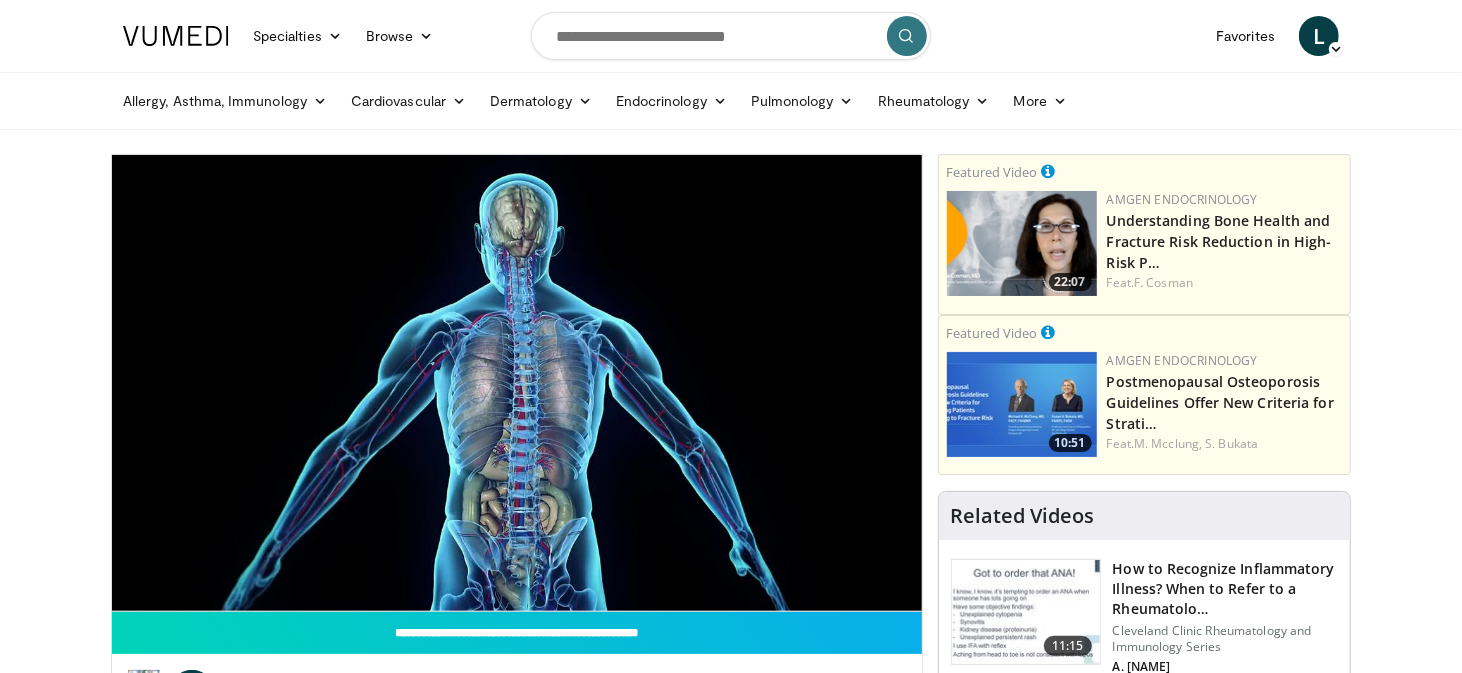 click on "**********" at bounding box center [517, 383] 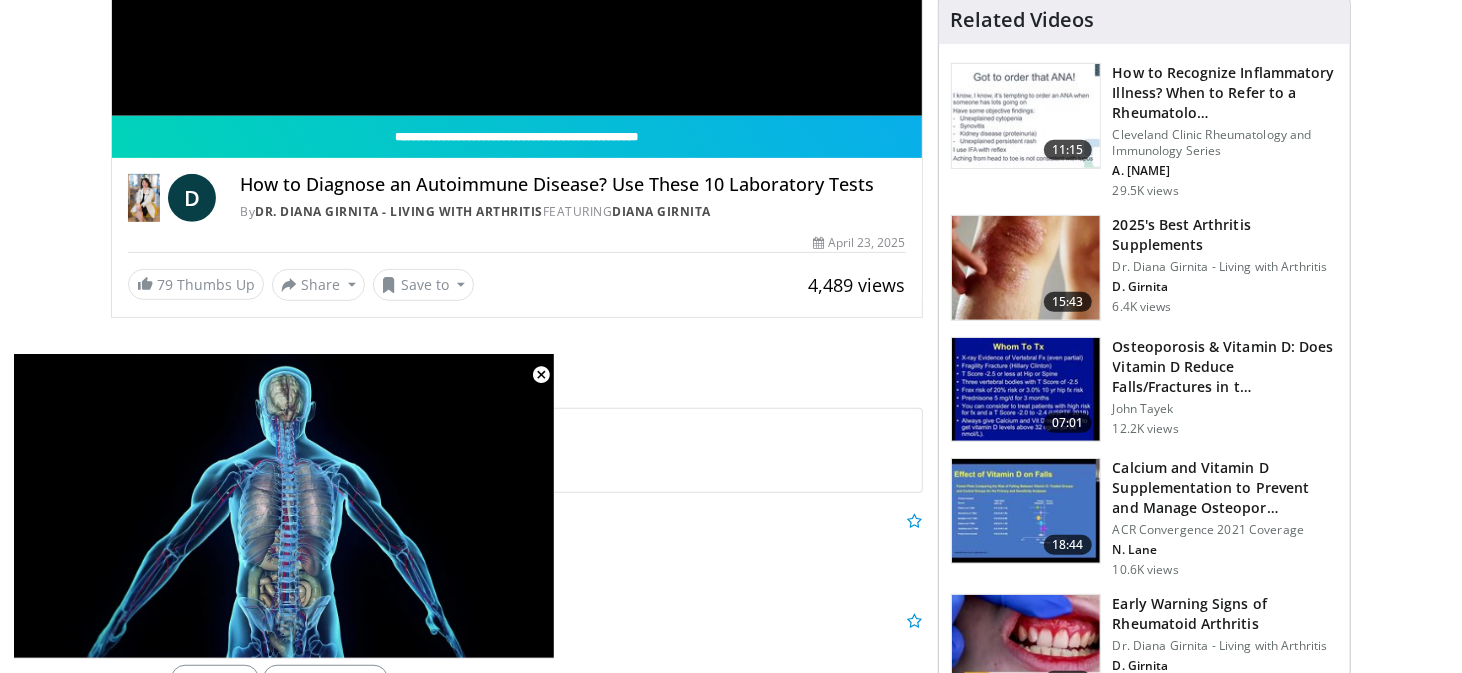 scroll, scrollTop: 497, scrollLeft: 0, axis: vertical 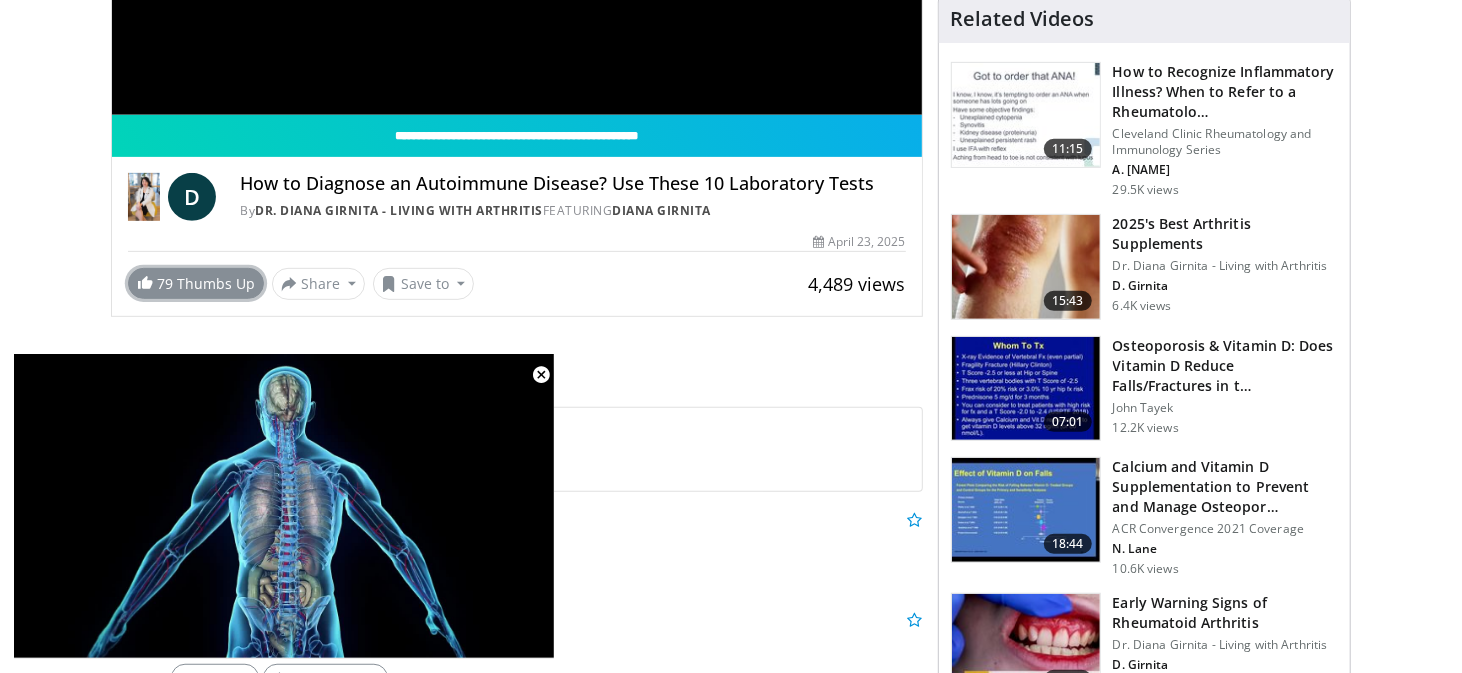 click on "79
Thumbs Up" at bounding box center (196, 283) 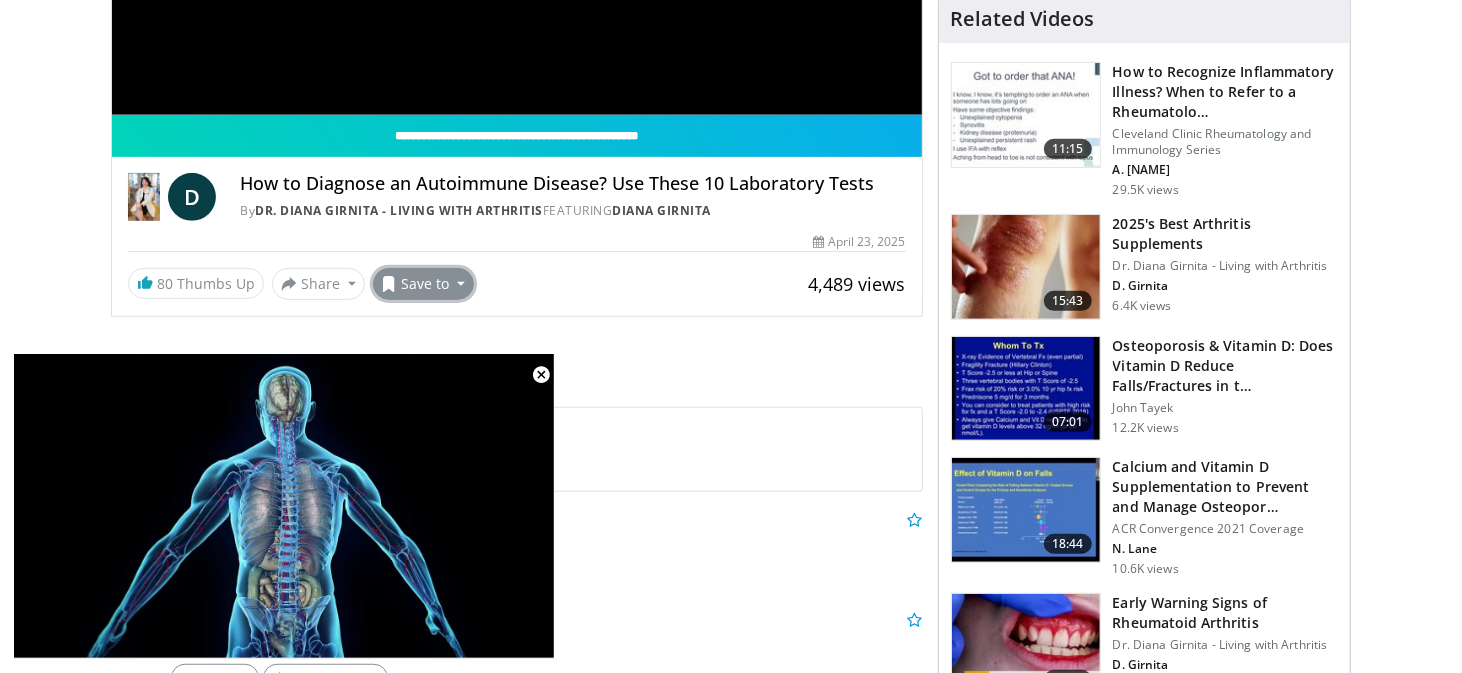 click on "Save to" at bounding box center [424, 284] 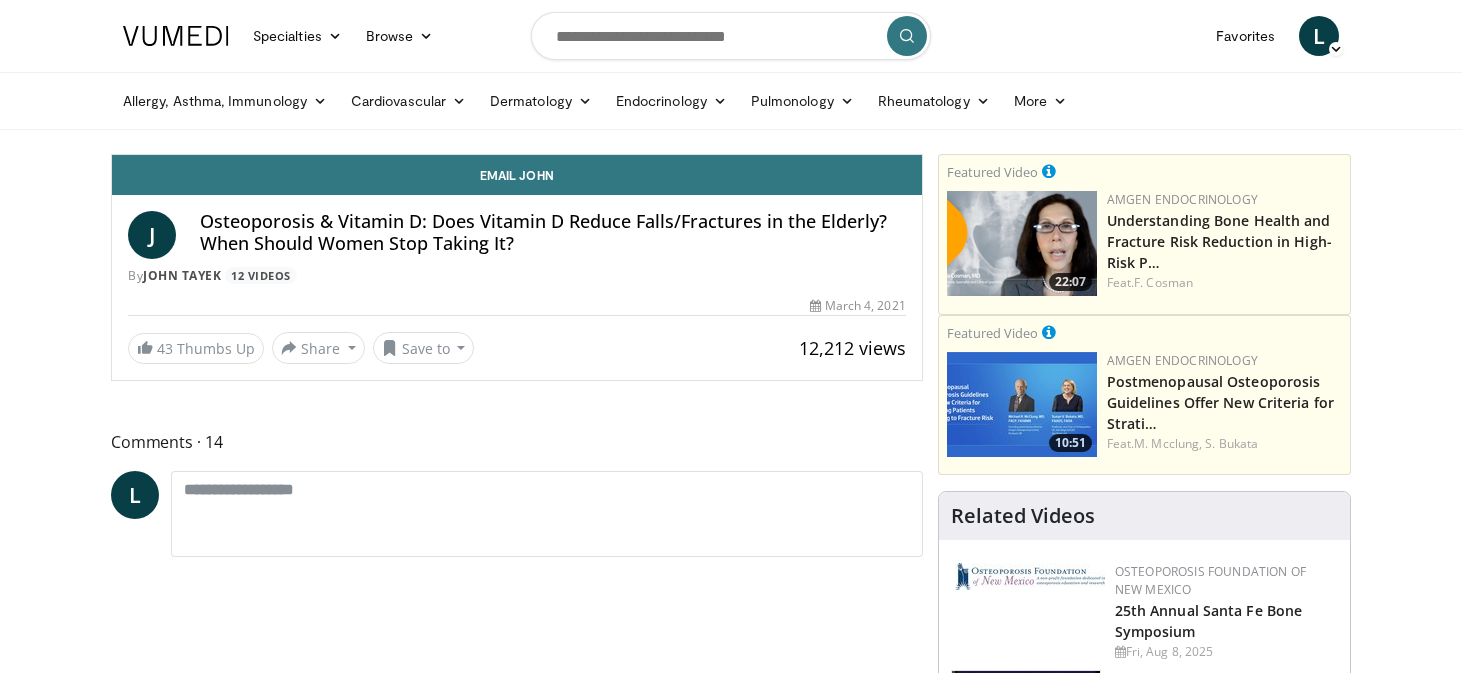 scroll, scrollTop: 0, scrollLeft: 0, axis: both 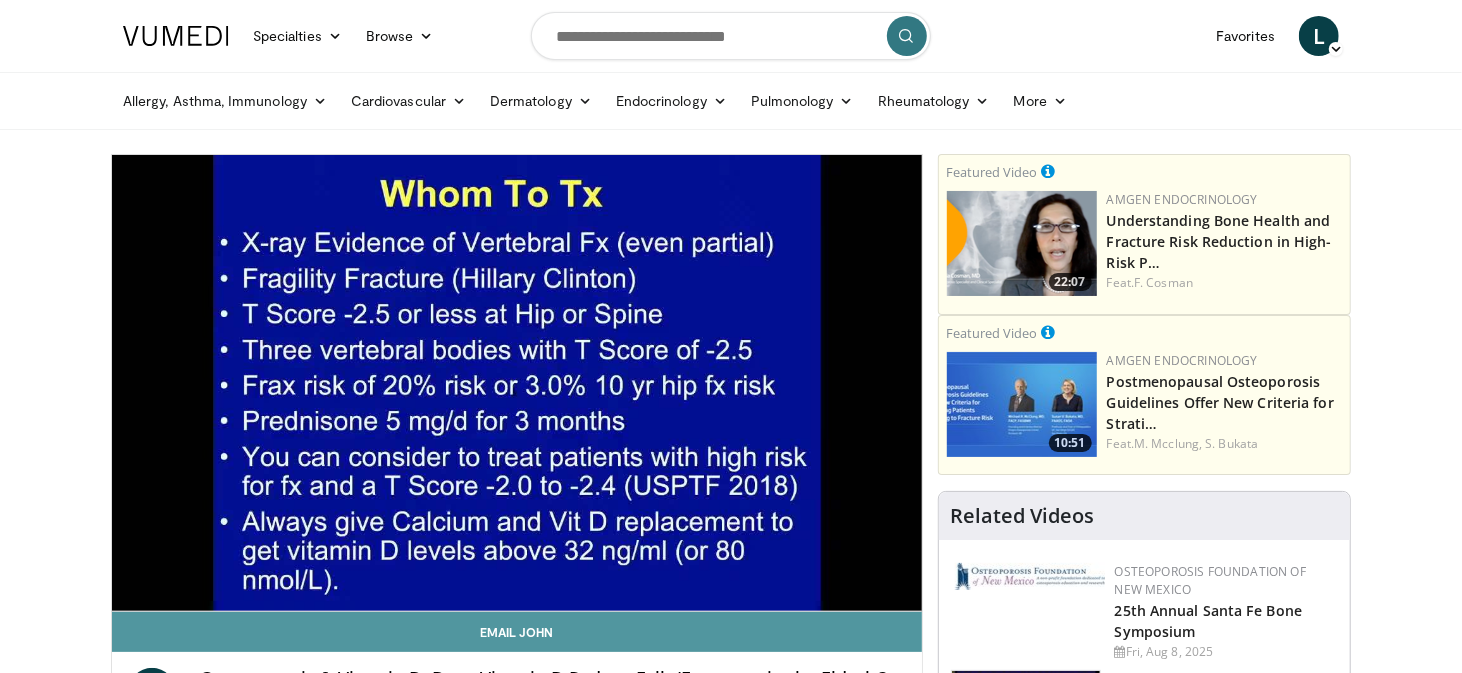 click on "**********" at bounding box center [517, 496] 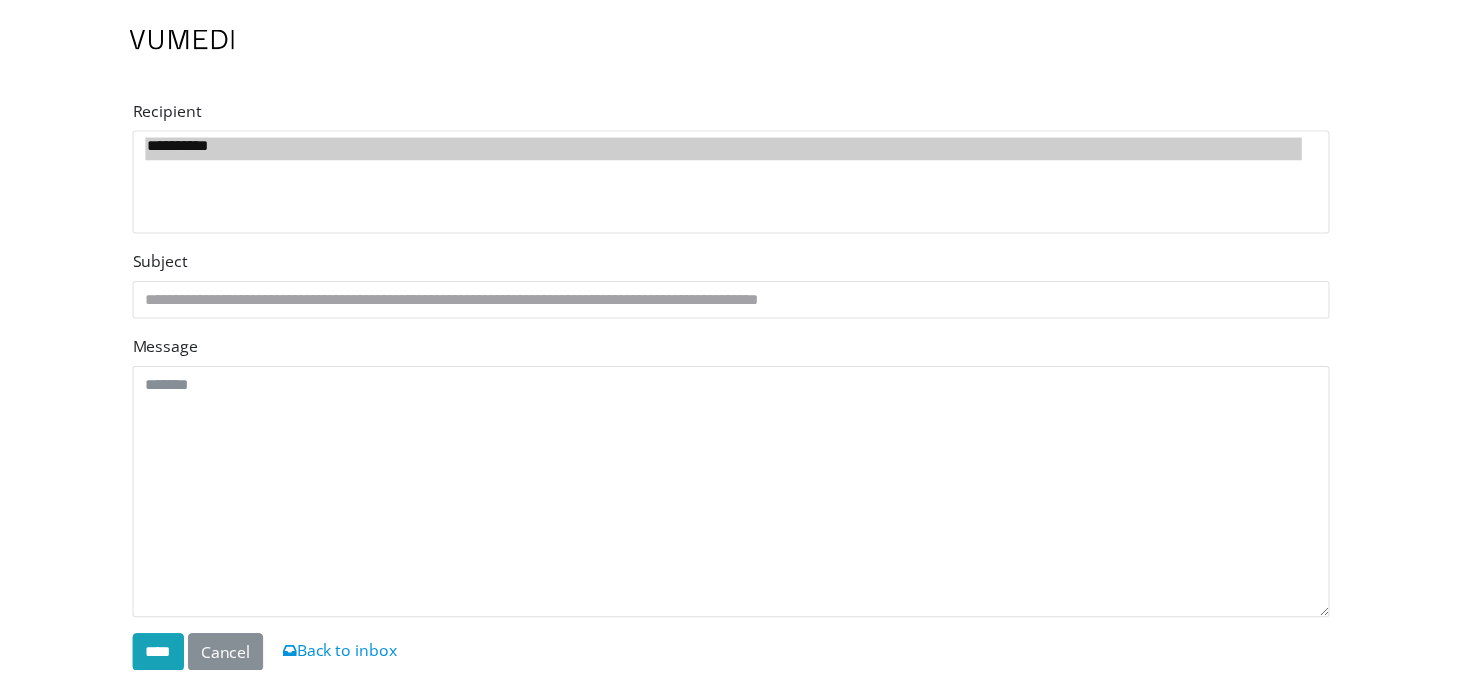scroll, scrollTop: 0, scrollLeft: 0, axis: both 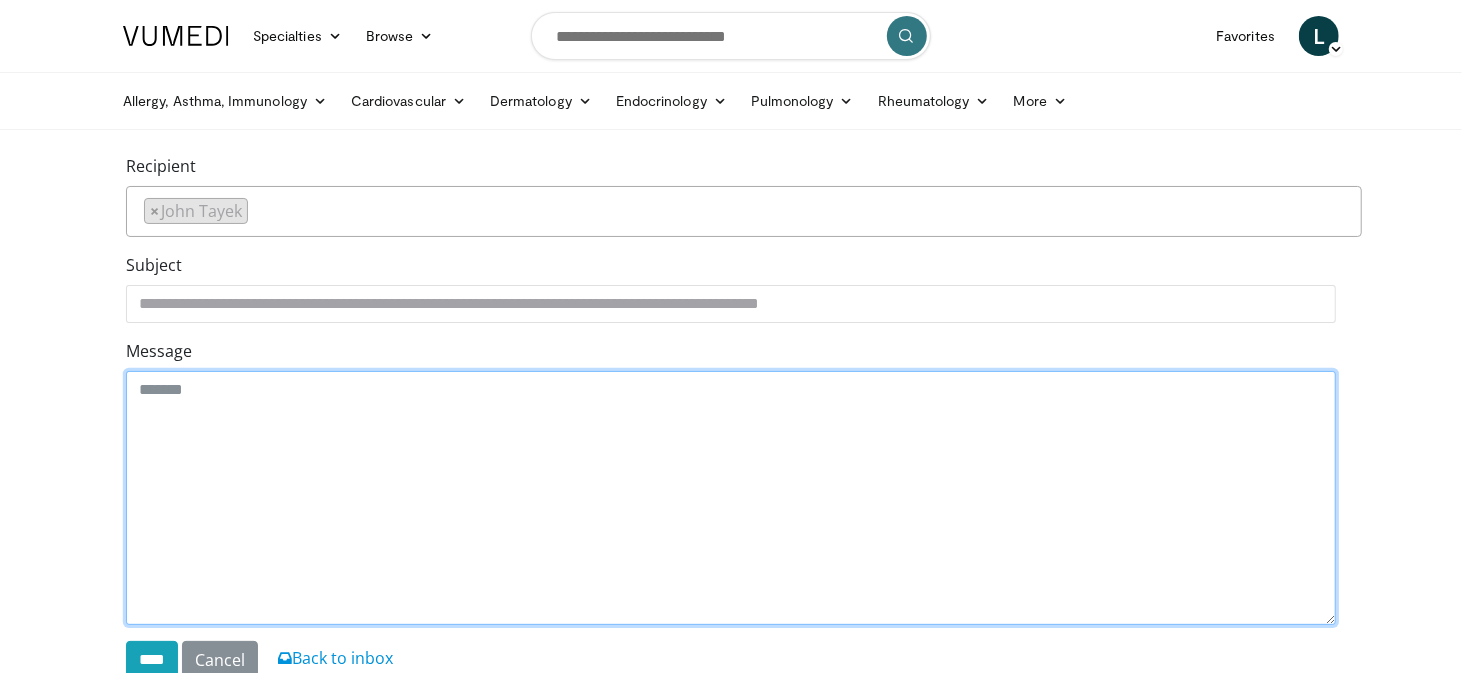 drag, startPoint x: 439, startPoint y: 500, endPoint x: 469, endPoint y: 452, distance: 56.603886 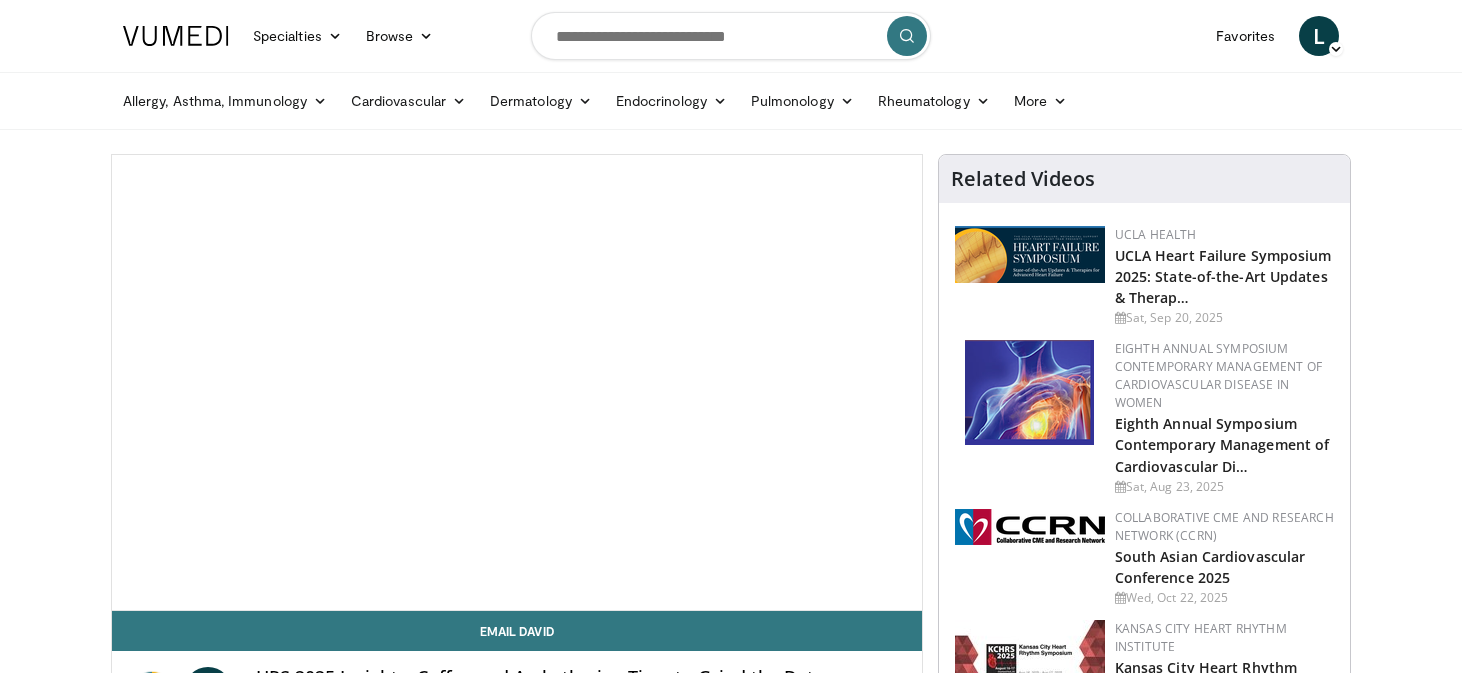 scroll, scrollTop: 0, scrollLeft: 0, axis: both 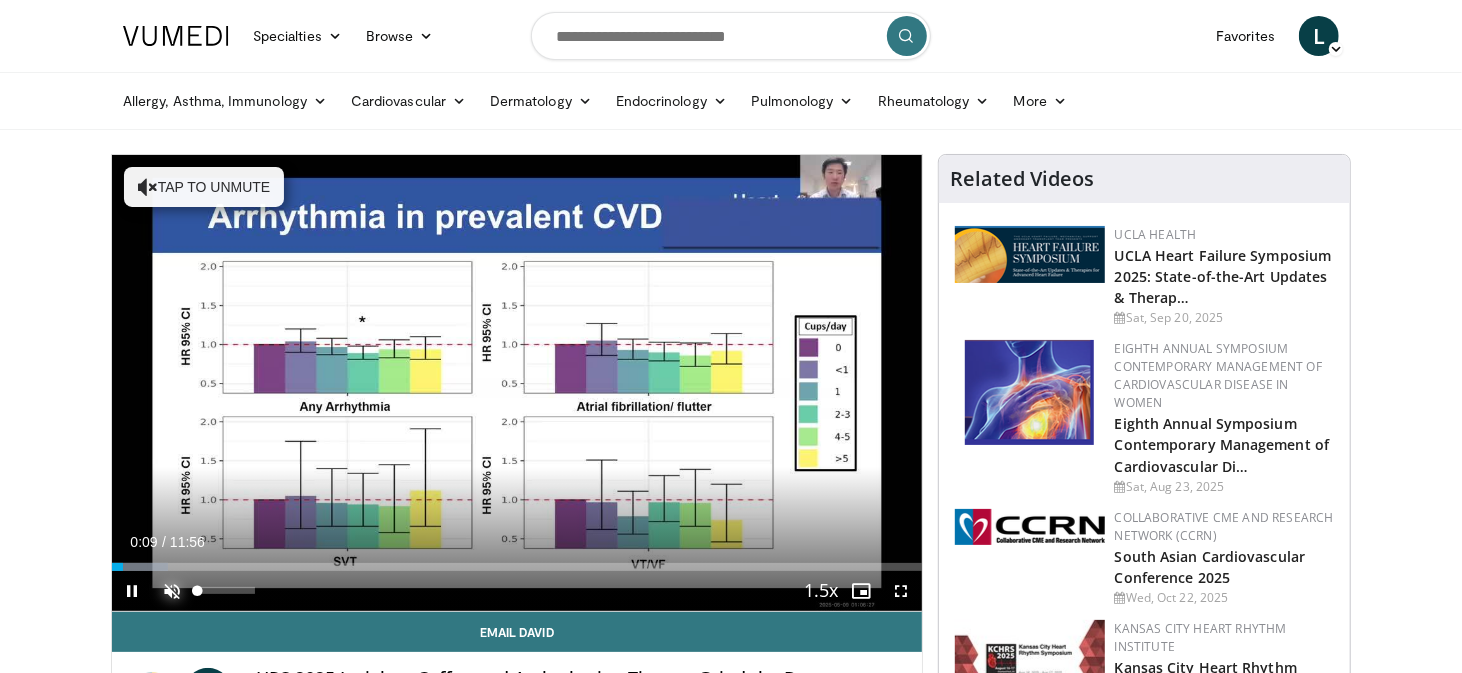 click at bounding box center [172, 591] 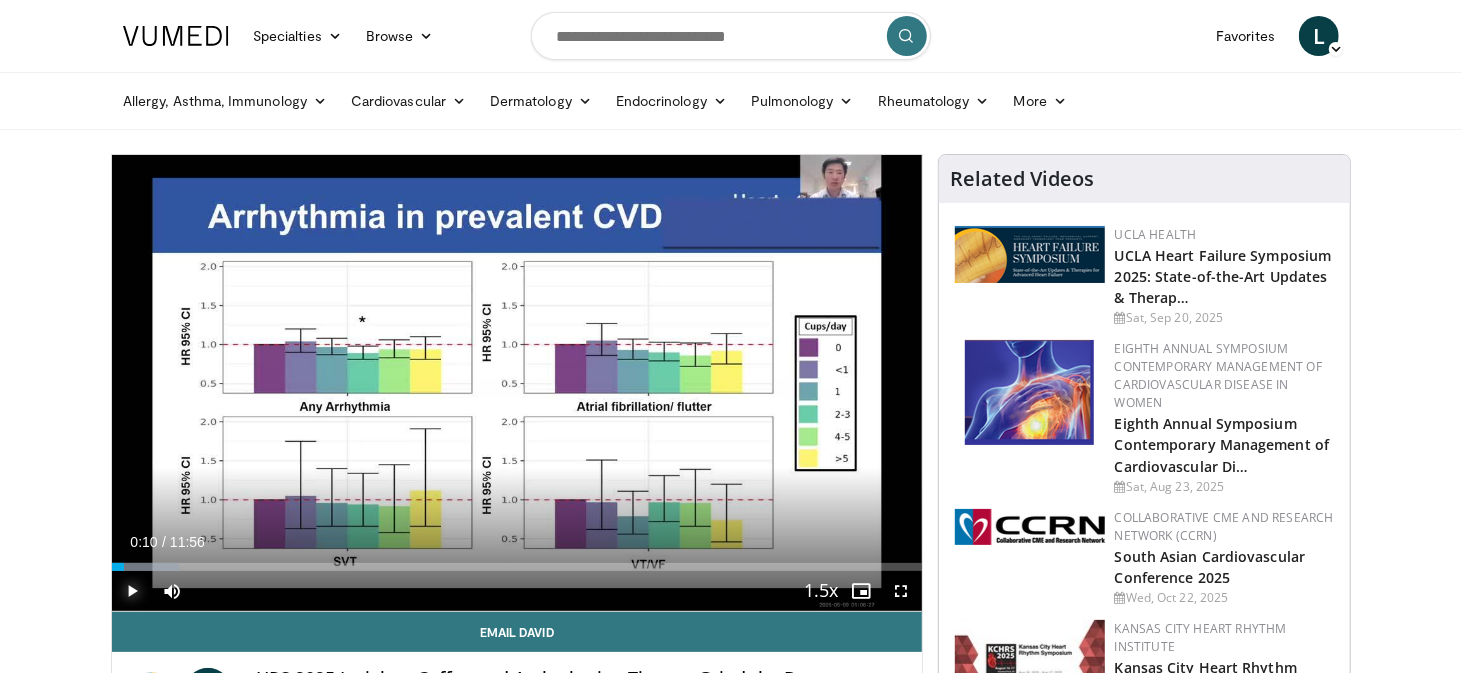 click at bounding box center (132, 591) 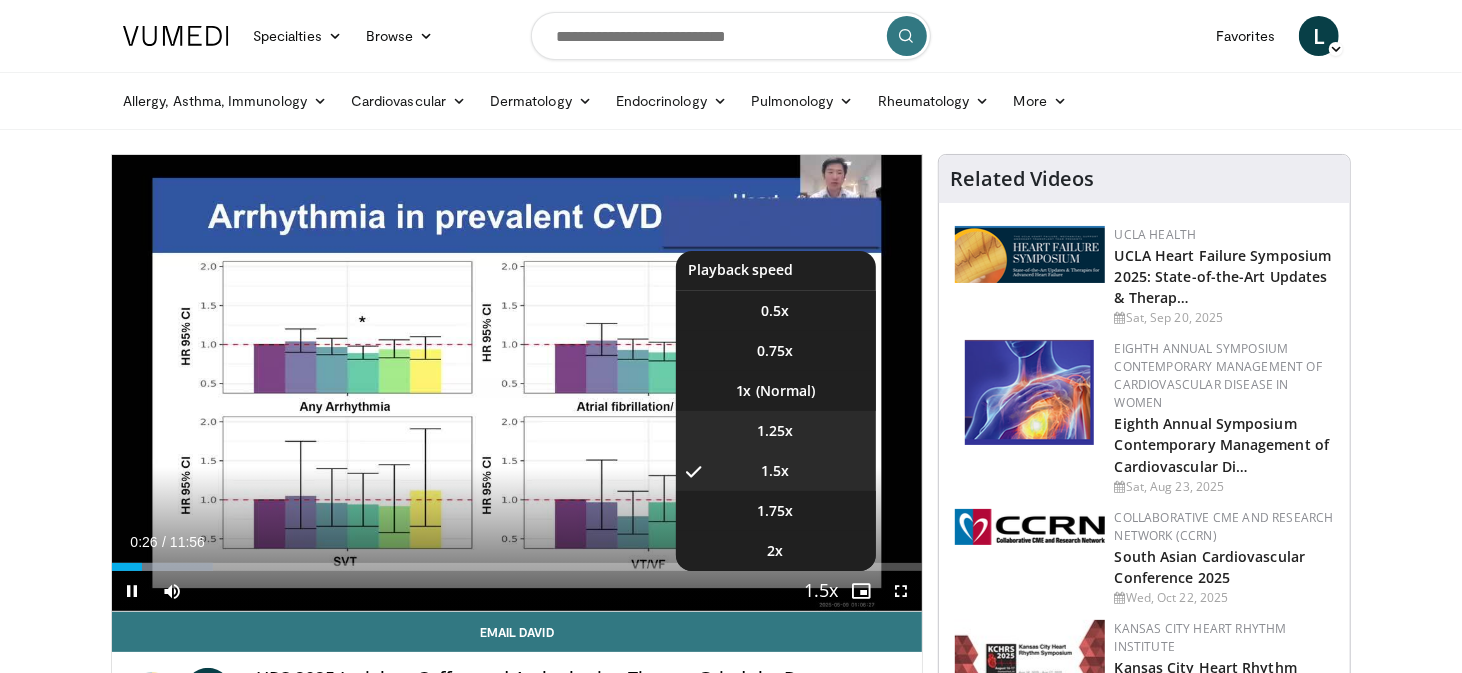 click on "1.25x" at bounding box center [776, 431] 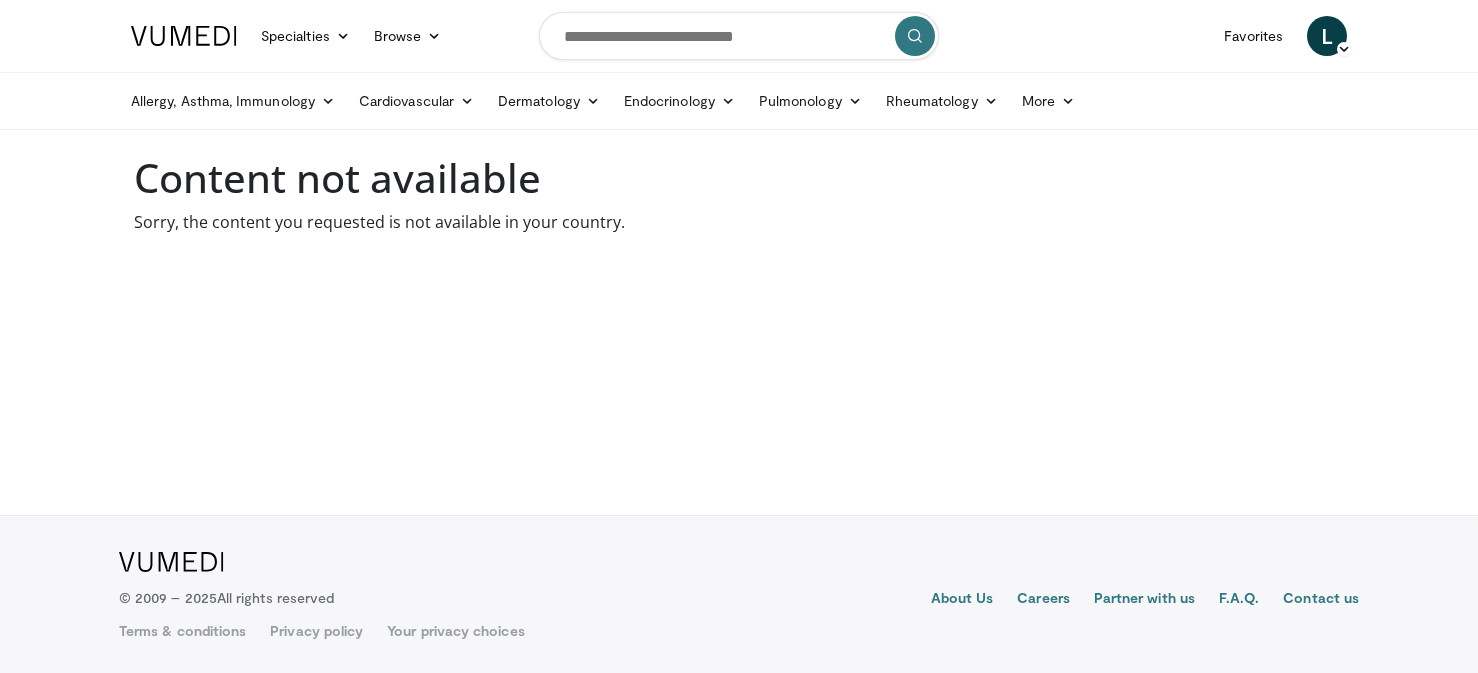 scroll, scrollTop: 0, scrollLeft: 0, axis: both 